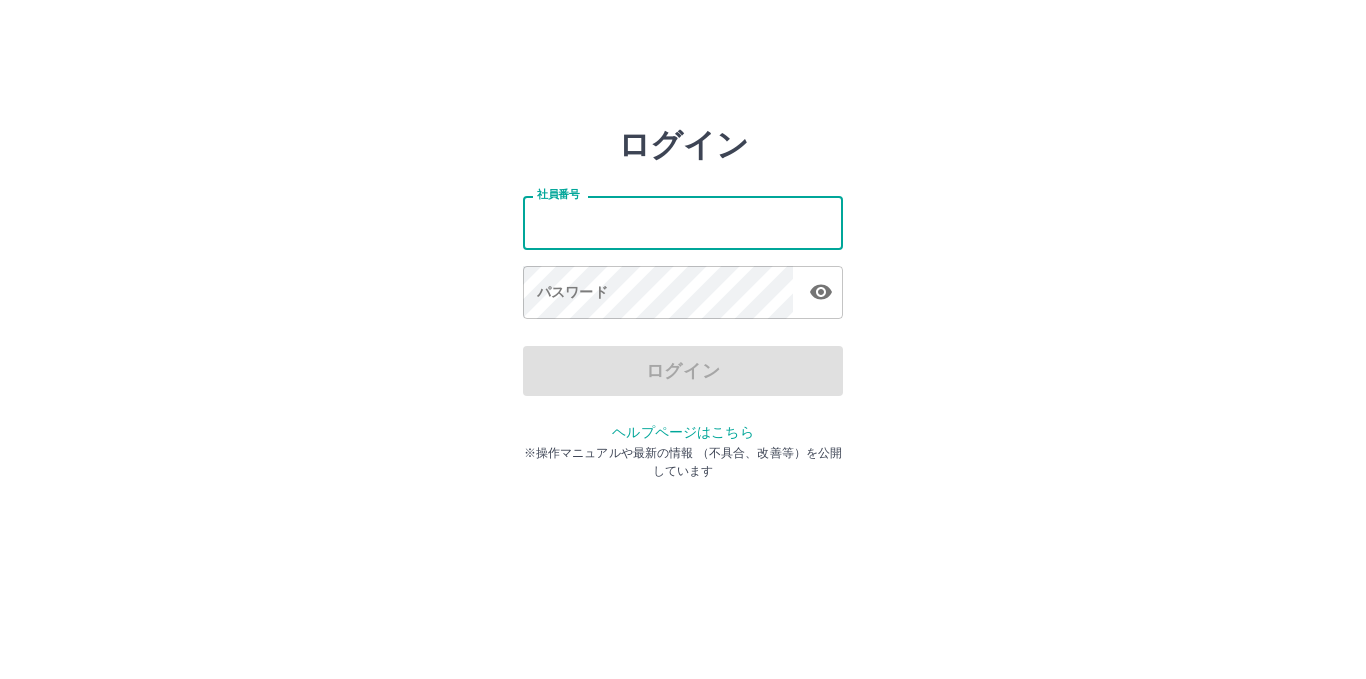 scroll, scrollTop: 0, scrollLeft: 0, axis: both 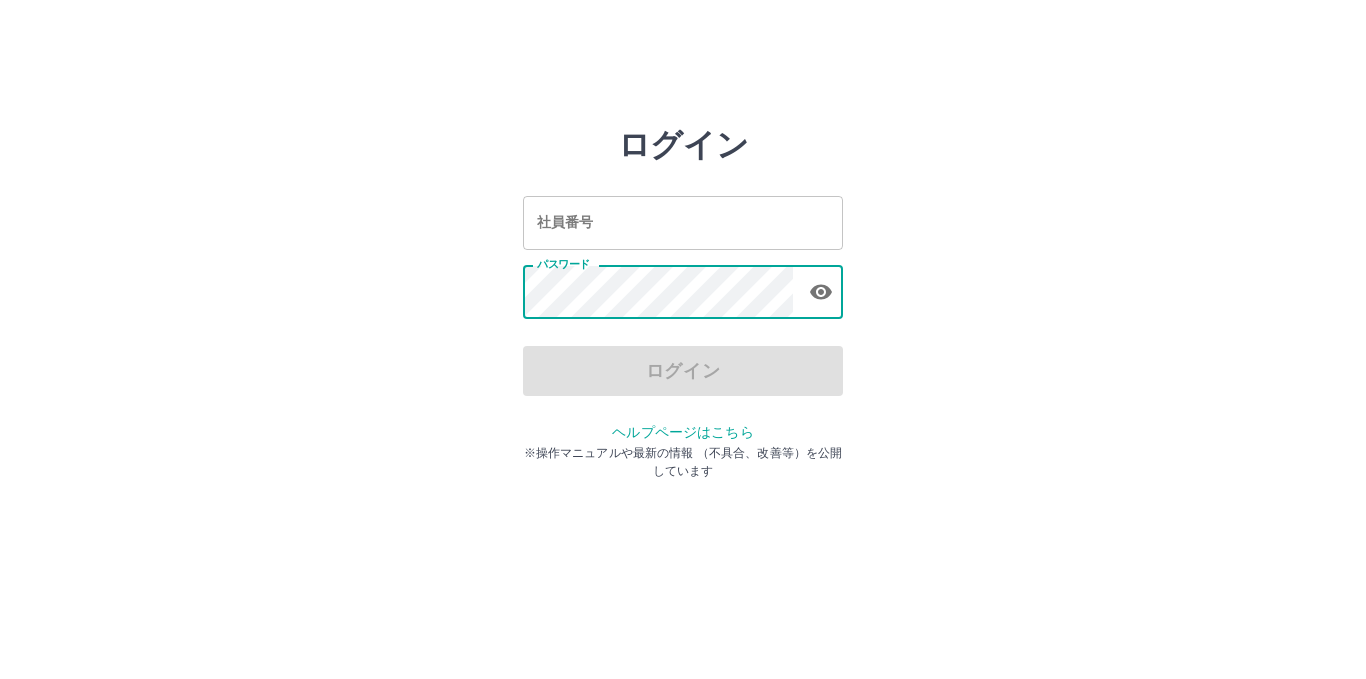 click on "ログイン" at bounding box center (683, 371) 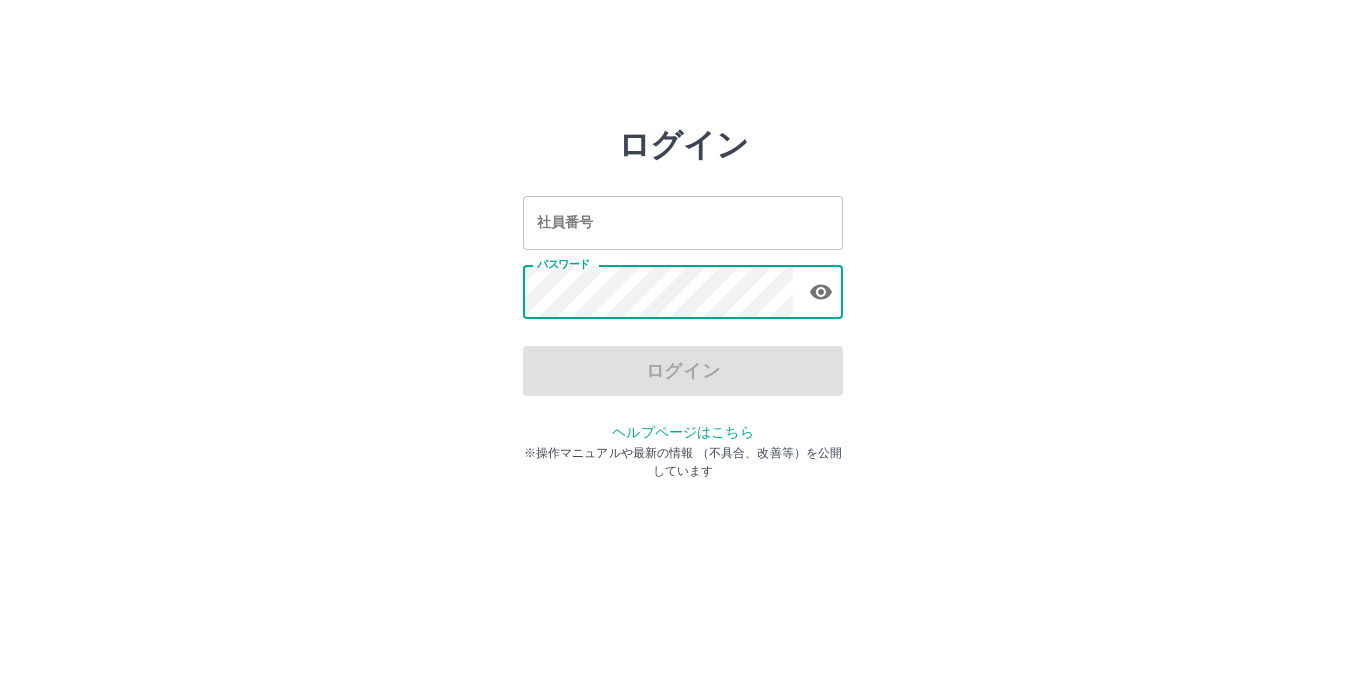 click on "ログイン 社員番号 社員番号 パスワード パスワード ログイン ヘルプページはこちら ※操作マニュアルや最新の情報 （不具合、改善等）を公開しています" at bounding box center (683, 286) 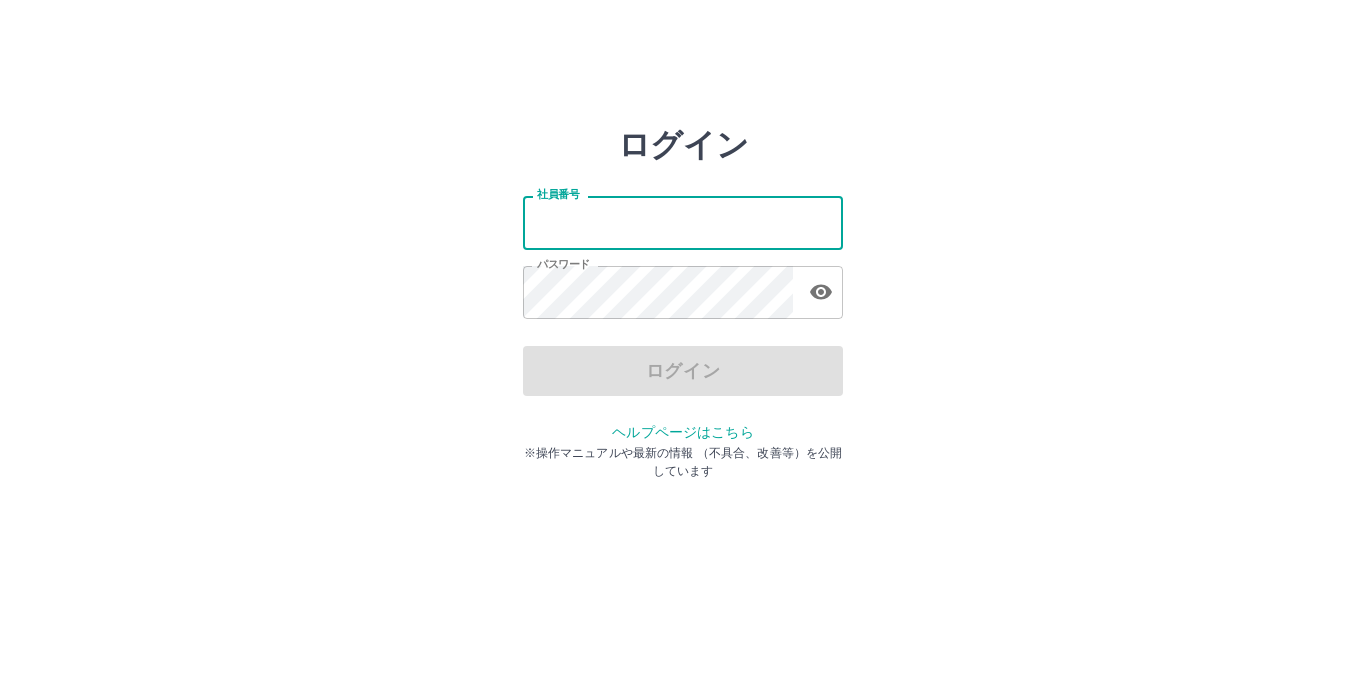 click on "社員番号" at bounding box center (683, 222) 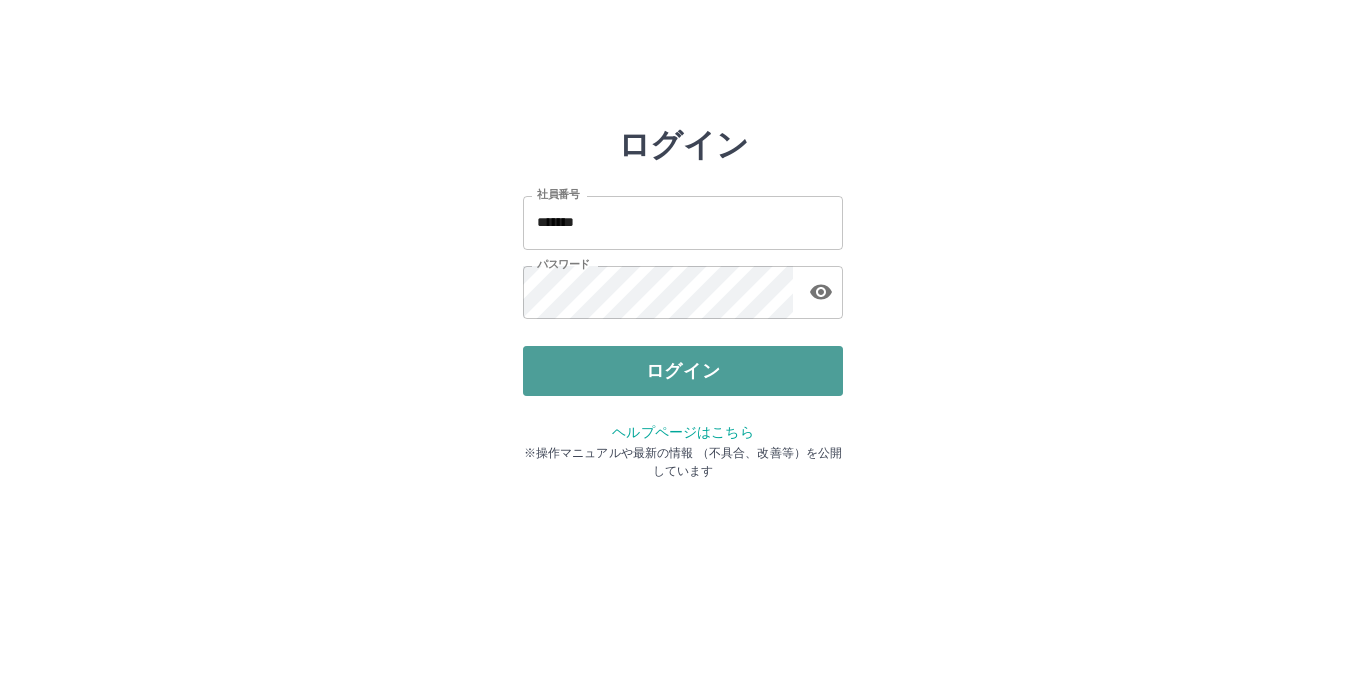 click on "ログイン" at bounding box center [683, 371] 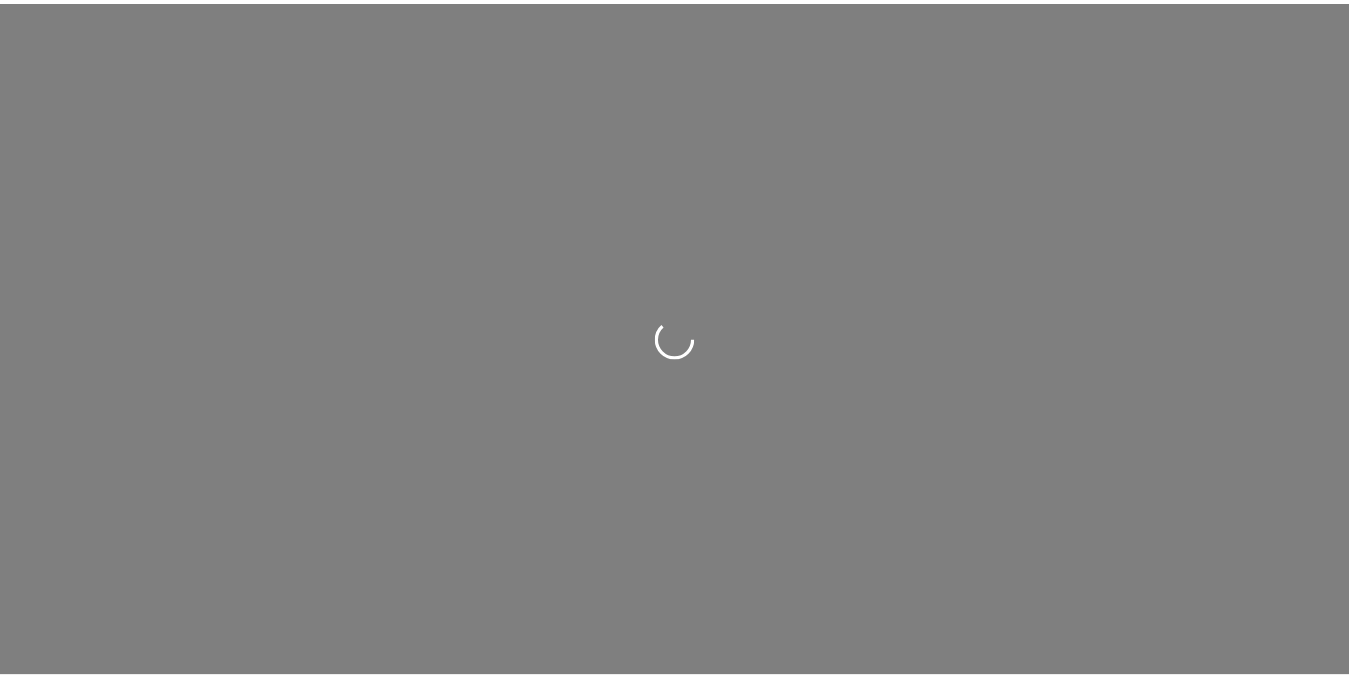 scroll, scrollTop: 0, scrollLeft: 0, axis: both 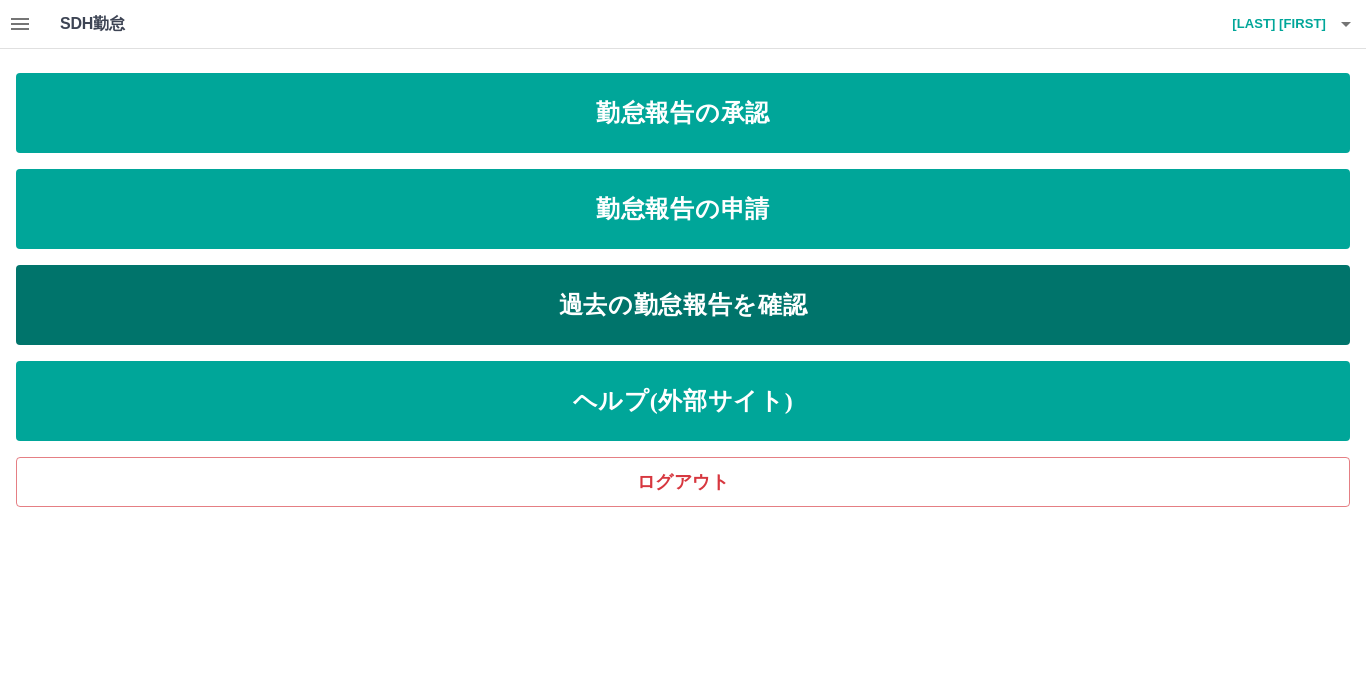 click on "過去の勤怠報告を確認" at bounding box center (683, 305) 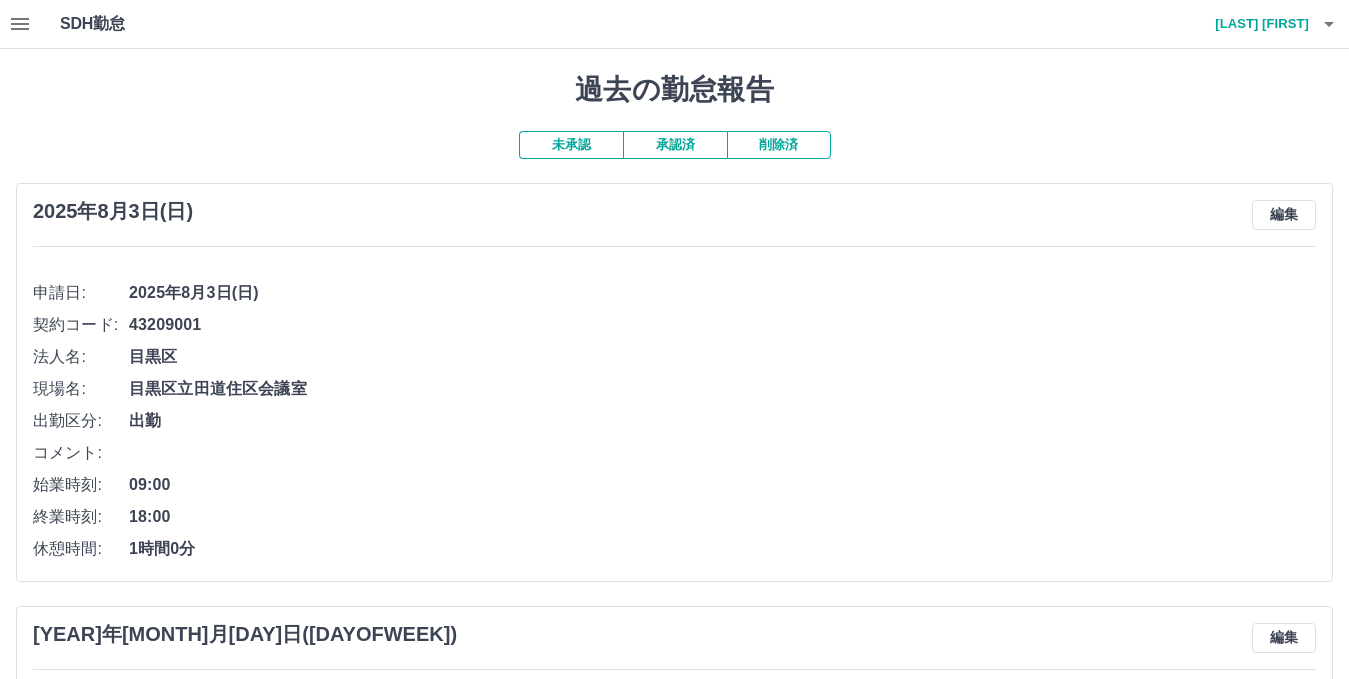 click on "未承認" at bounding box center (571, 145) 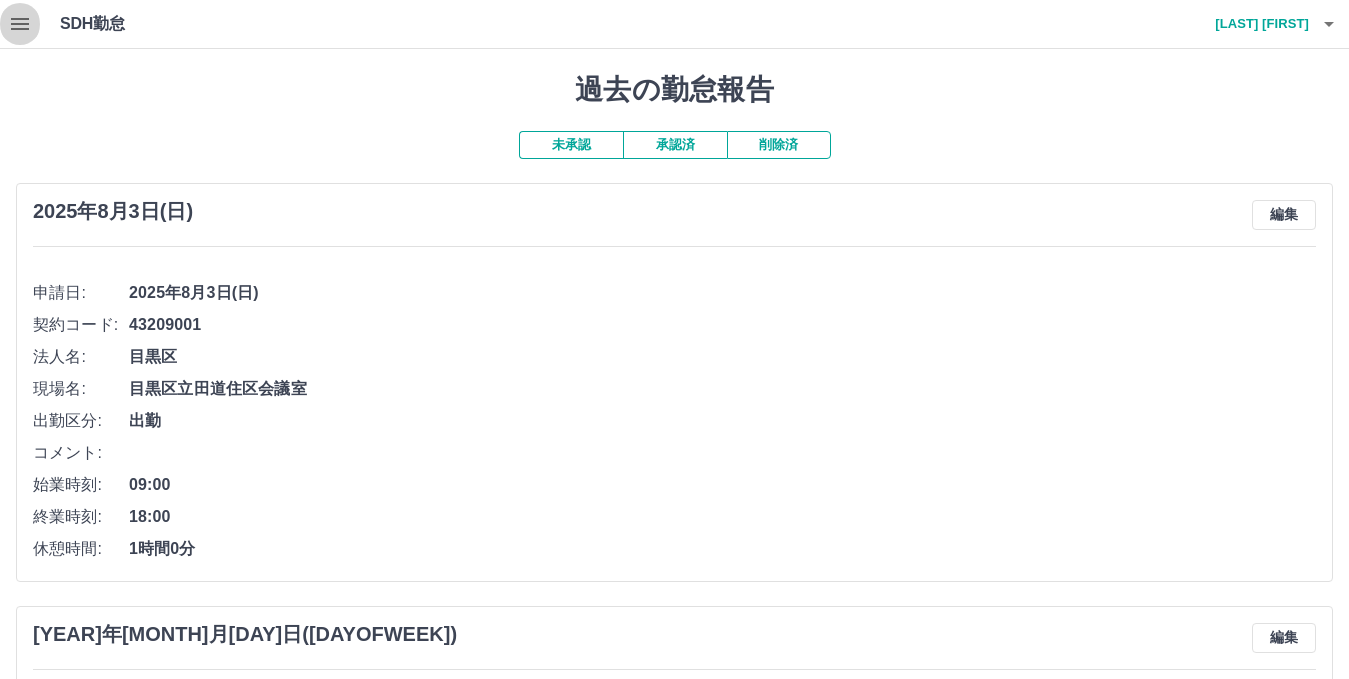 click 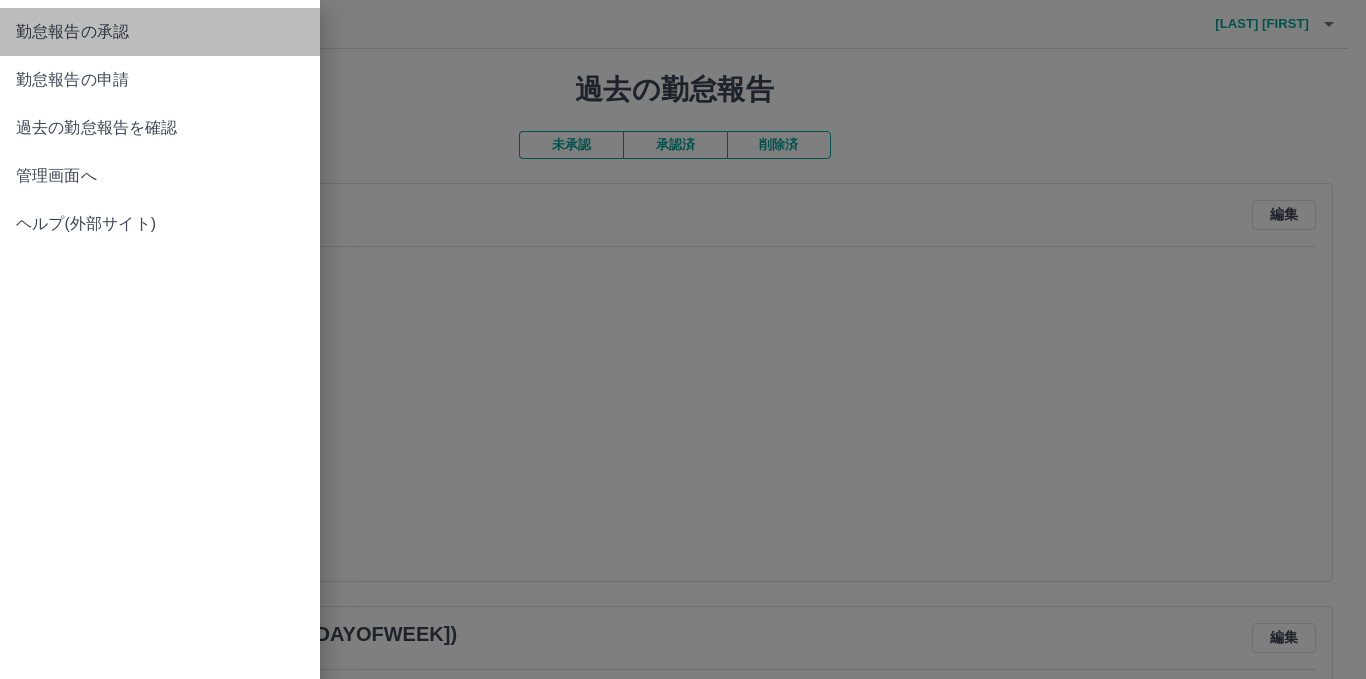 click on "勤怠報告の承認" at bounding box center [160, 32] 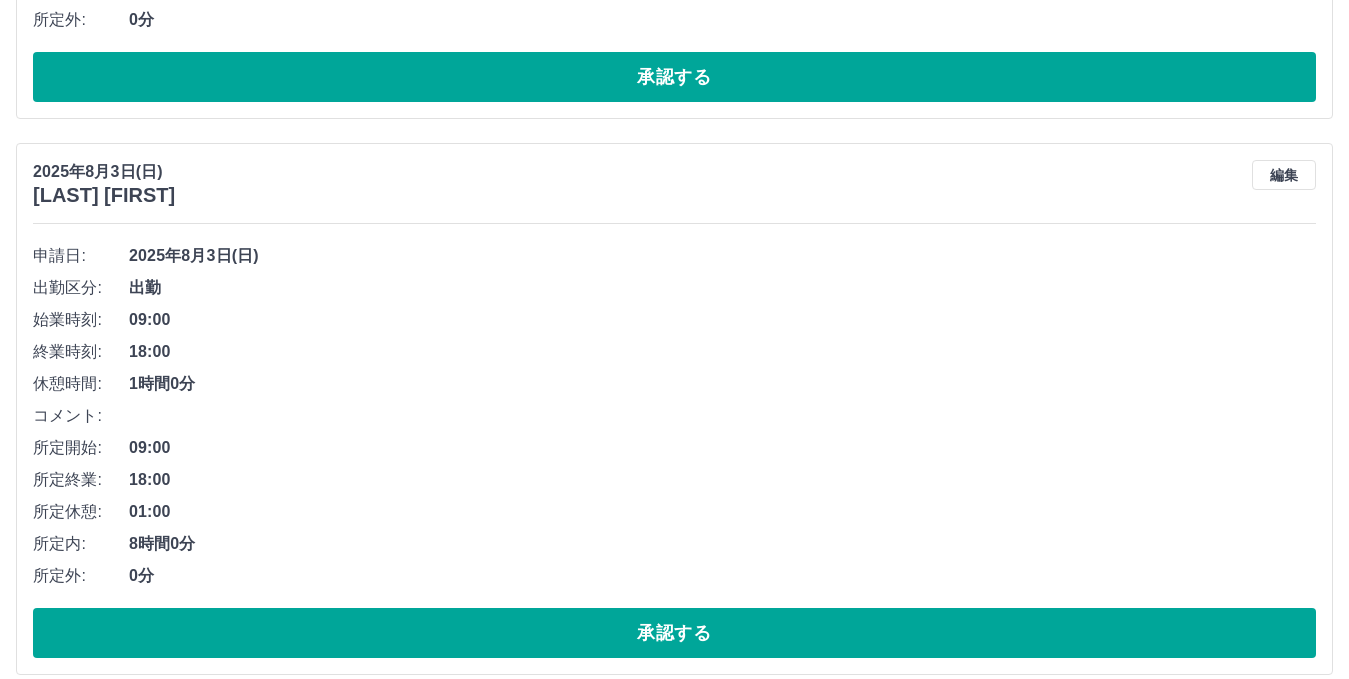 scroll, scrollTop: 2340, scrollLeft: 0, axis: vertical 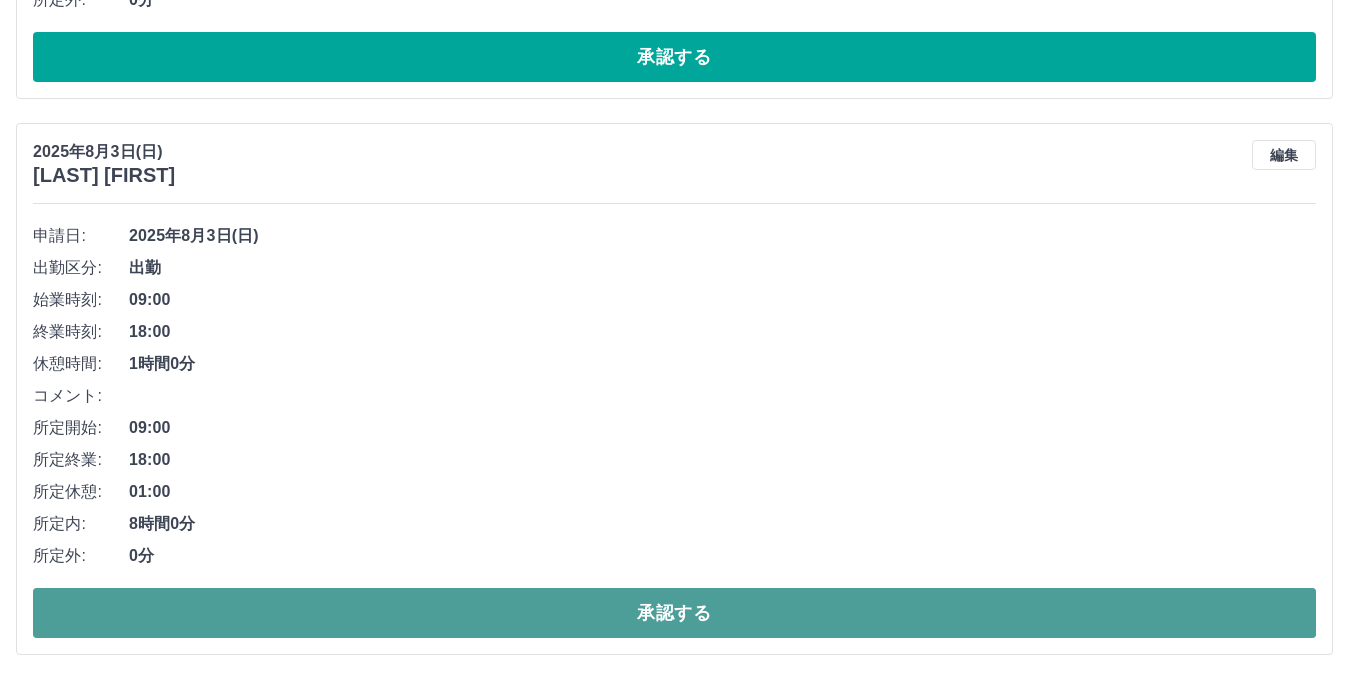 click on "承認する" at bounding box center (674, 613) 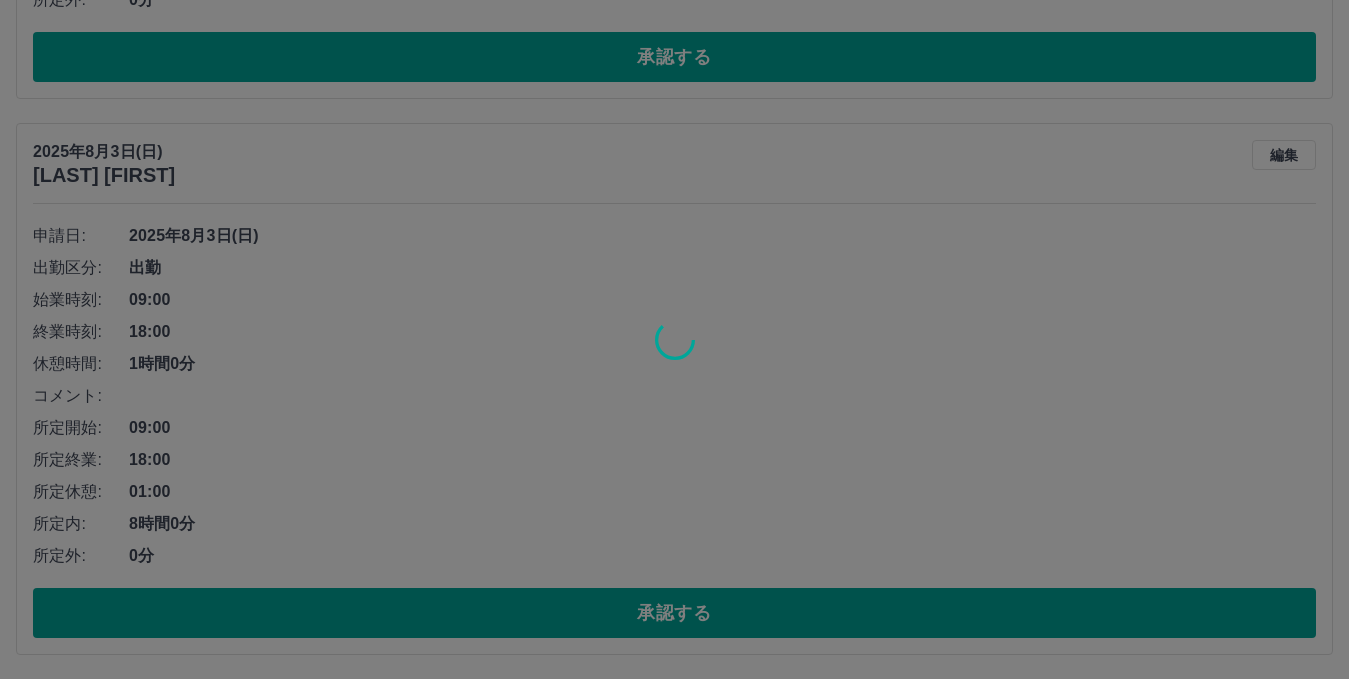scroll, scrollTop: 1784, scrollLeft: 0, axis: vertical 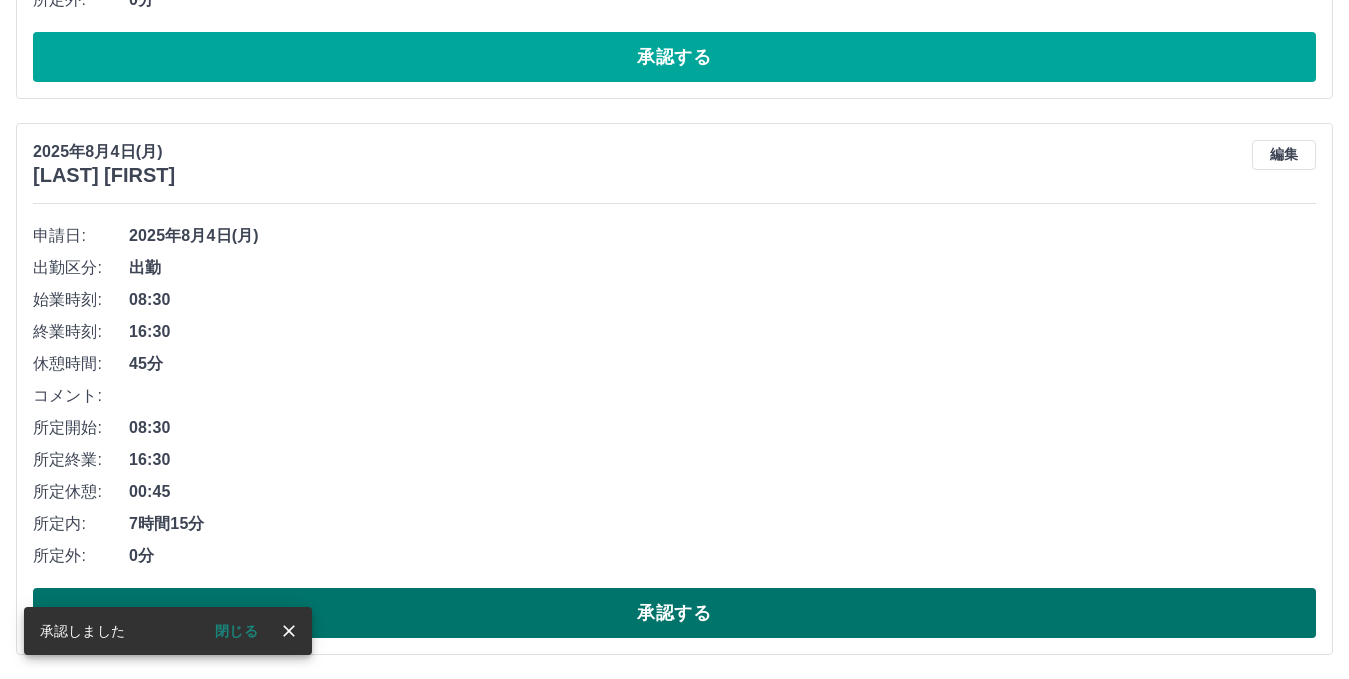 drag, startPoint x: 290, startPoint y: 629, endPoint x: 307, endPoint y: 611, distance: 24.758837 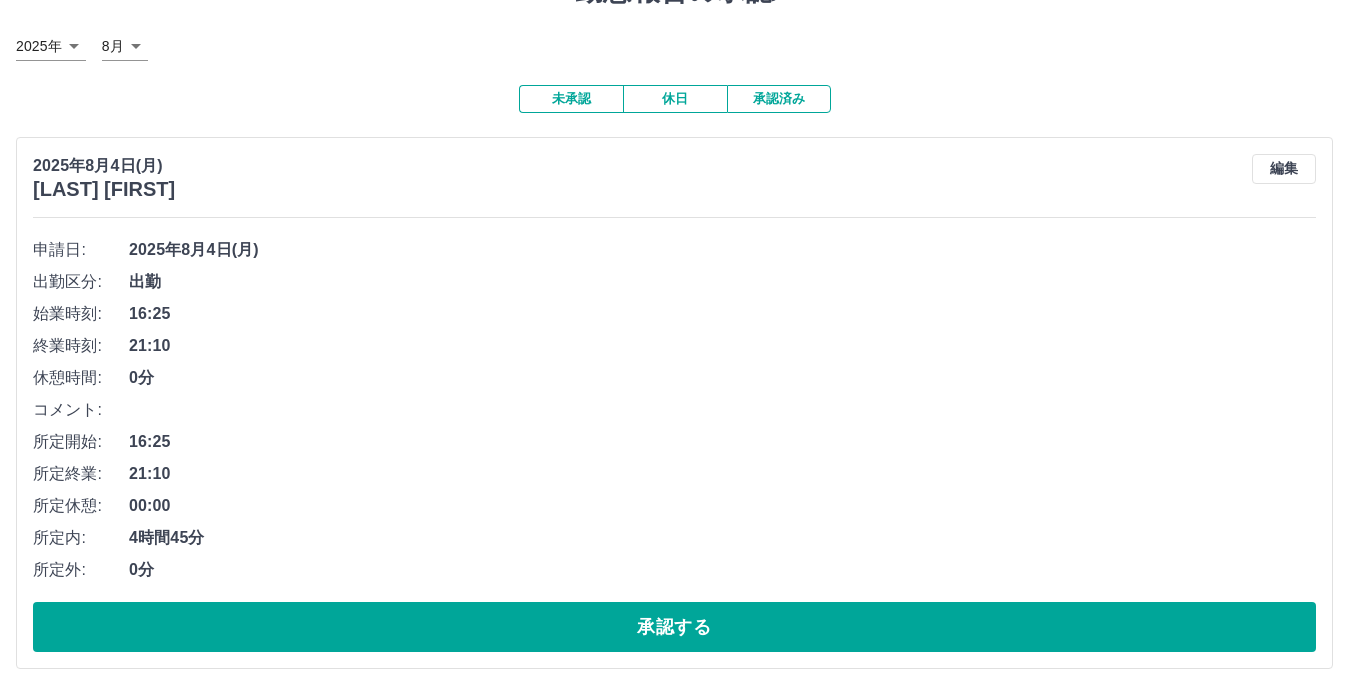 scroll, scrollTop: 0, scrollLeft: 0, axis: both 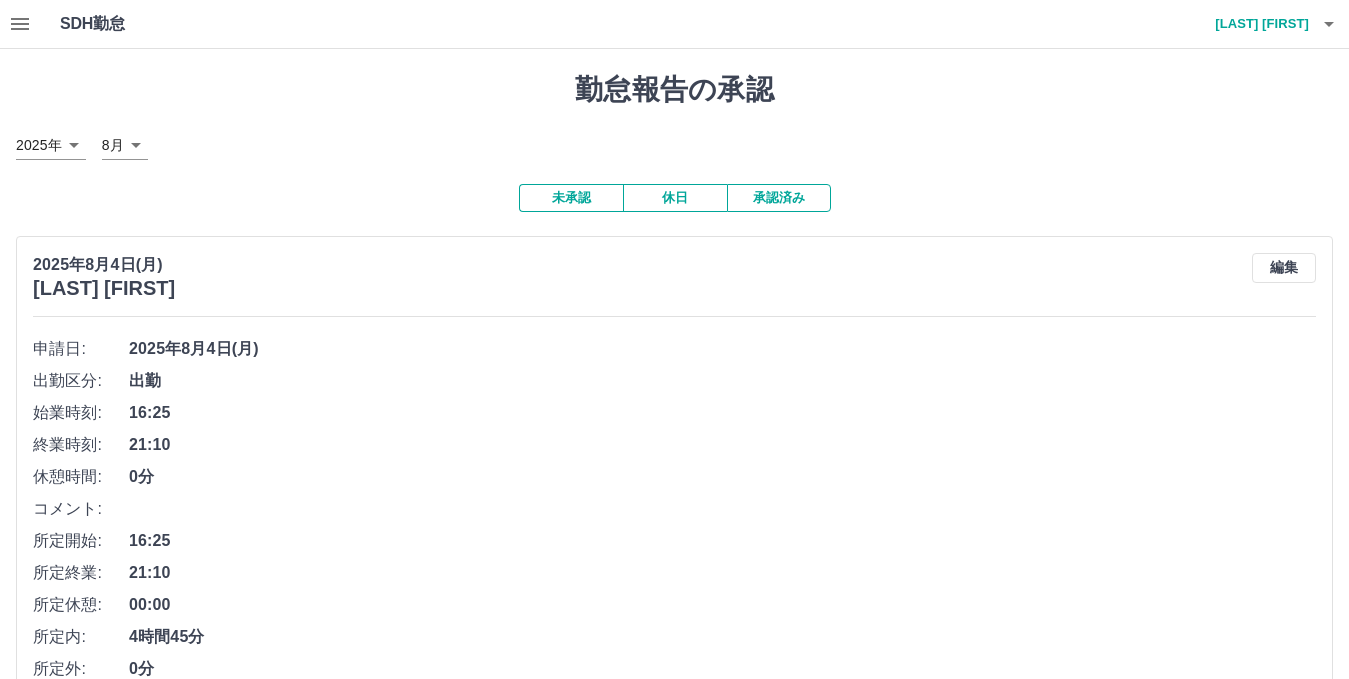 click 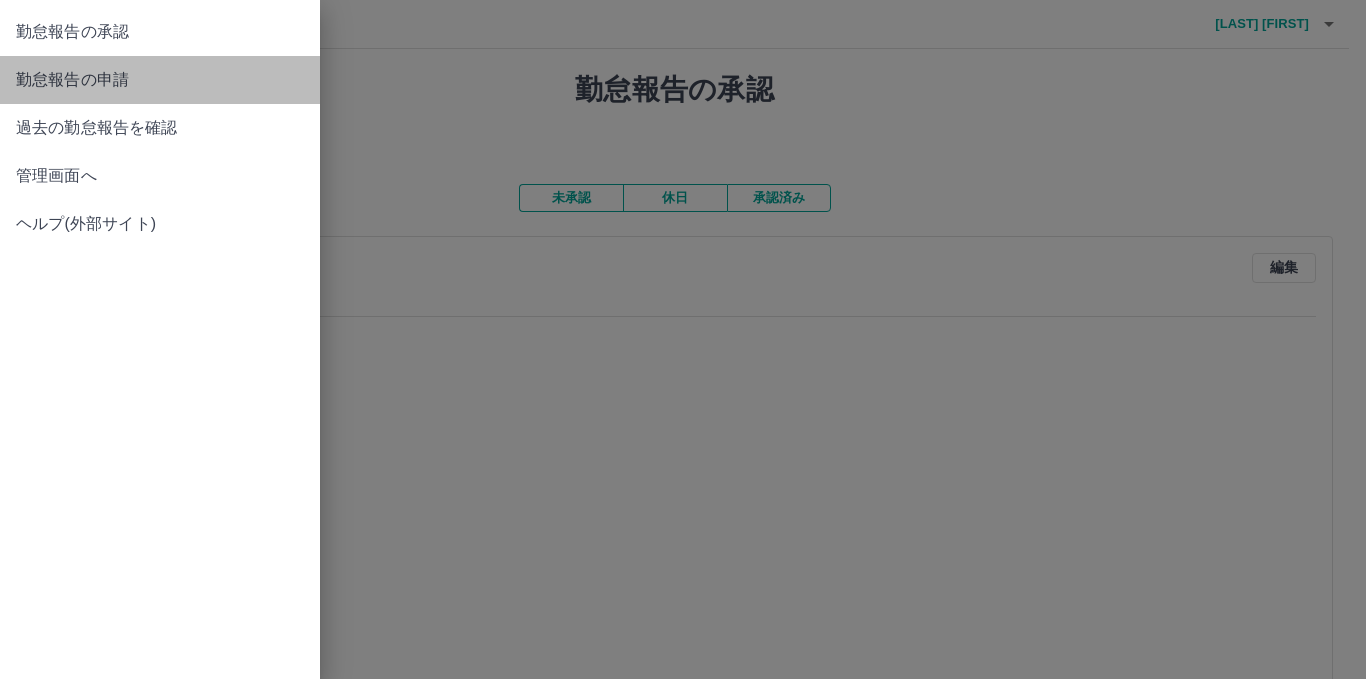 click on "勤怠報告の申請" at bounding box center [160, 80] 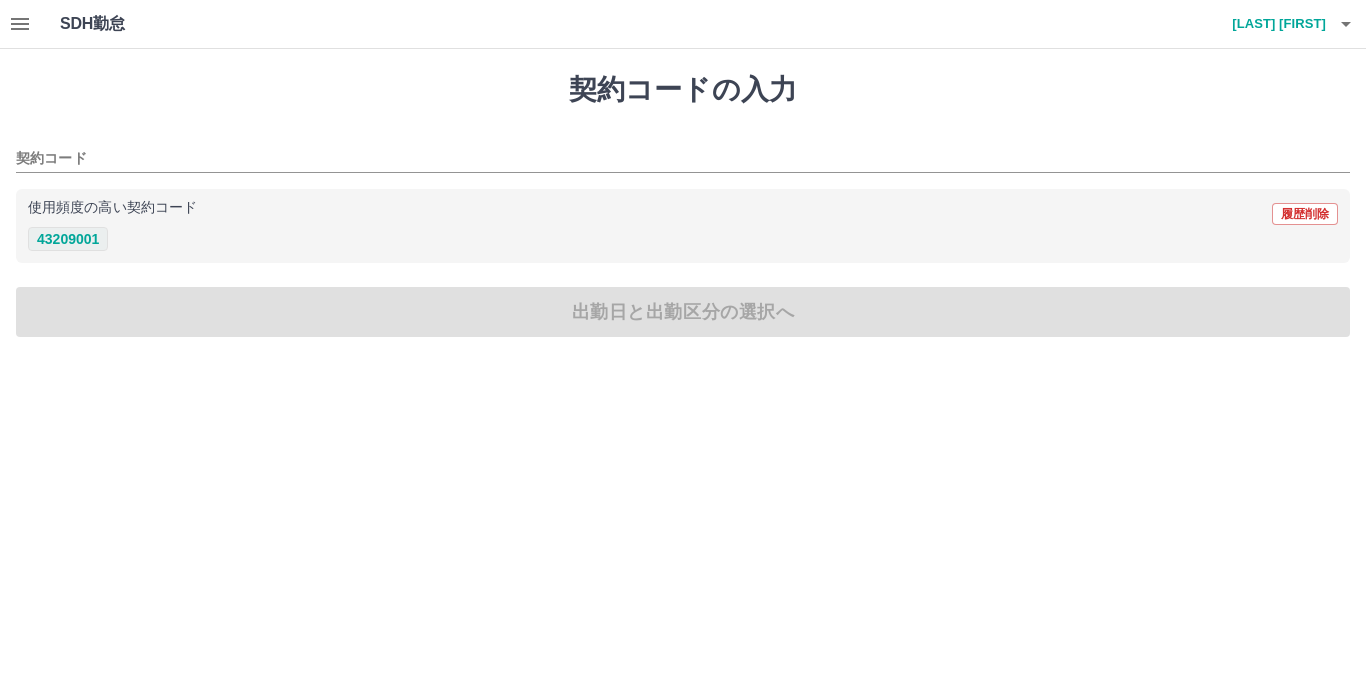 click on "43209001" at bounding box center (68, 239) 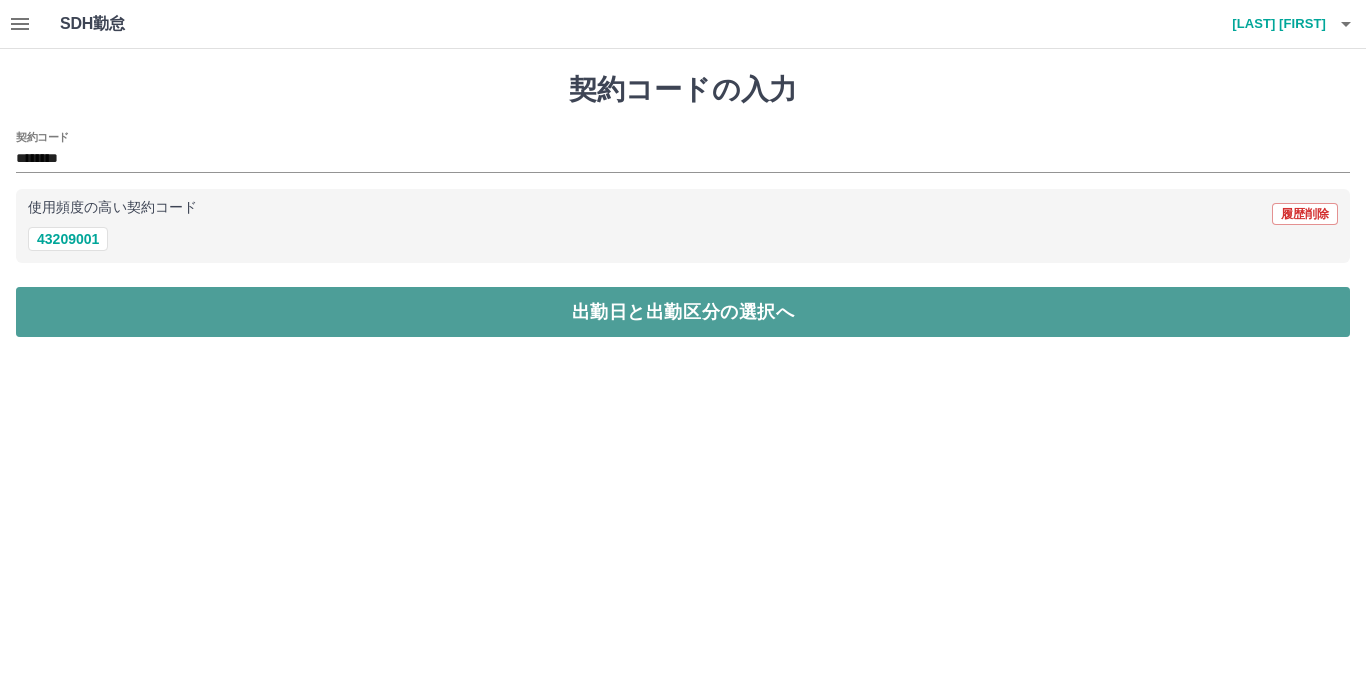 click on "出勤日と出勤区分の選択へ" at bounding box center [683, 312] 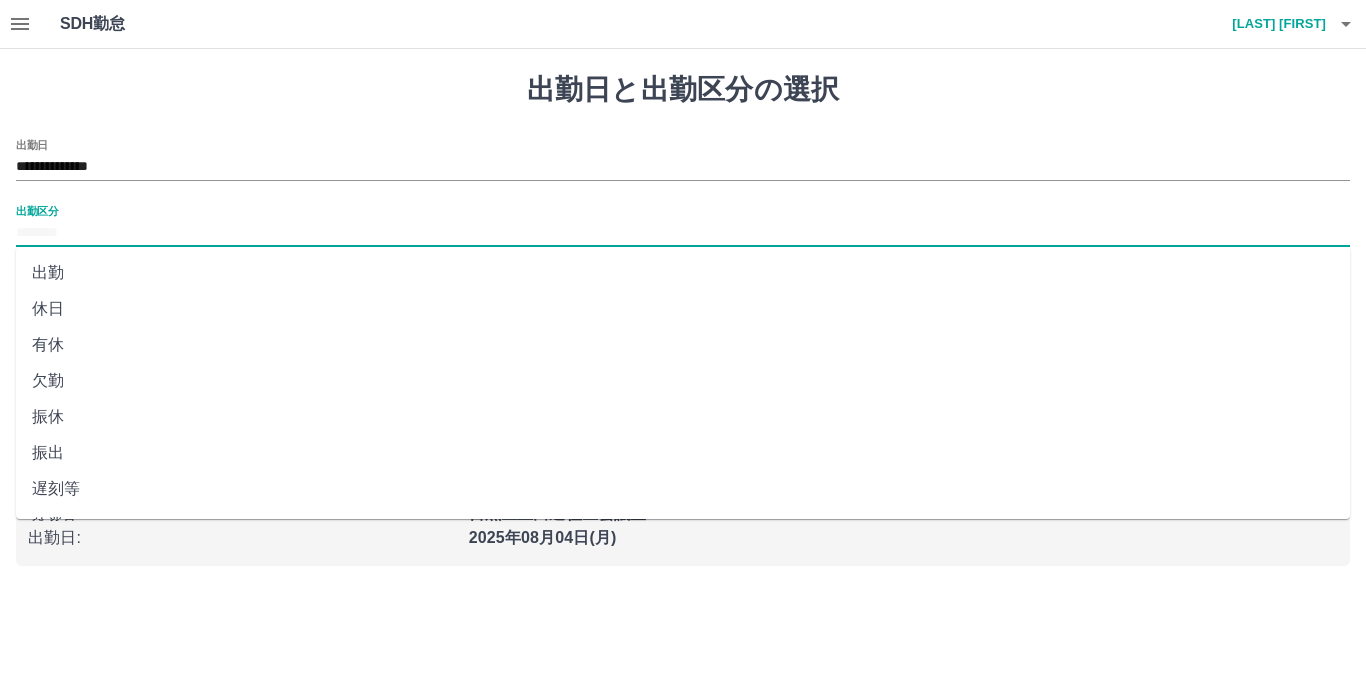drag, startPoint x: 123, startPoint y: 225, endPoint x: 104, endPoint y: 243, distance: 26.172504 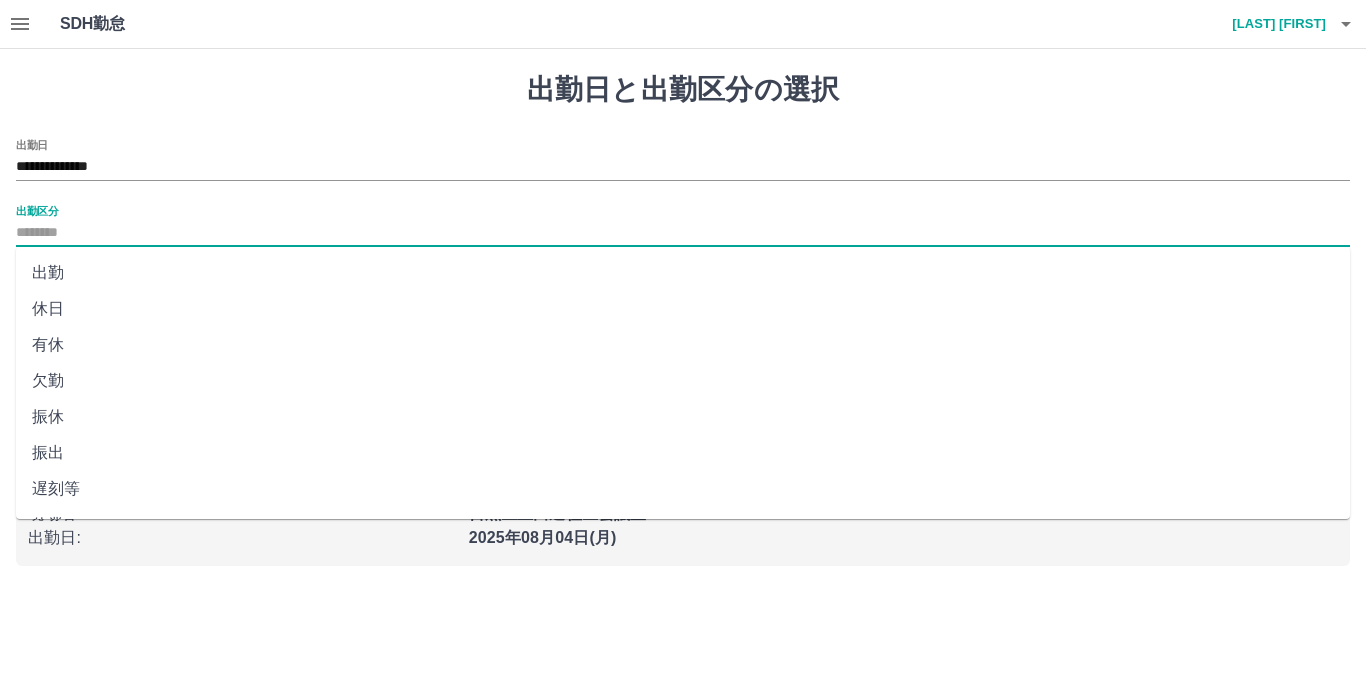 click on "出勤区分" at bounding box center (683, 233) 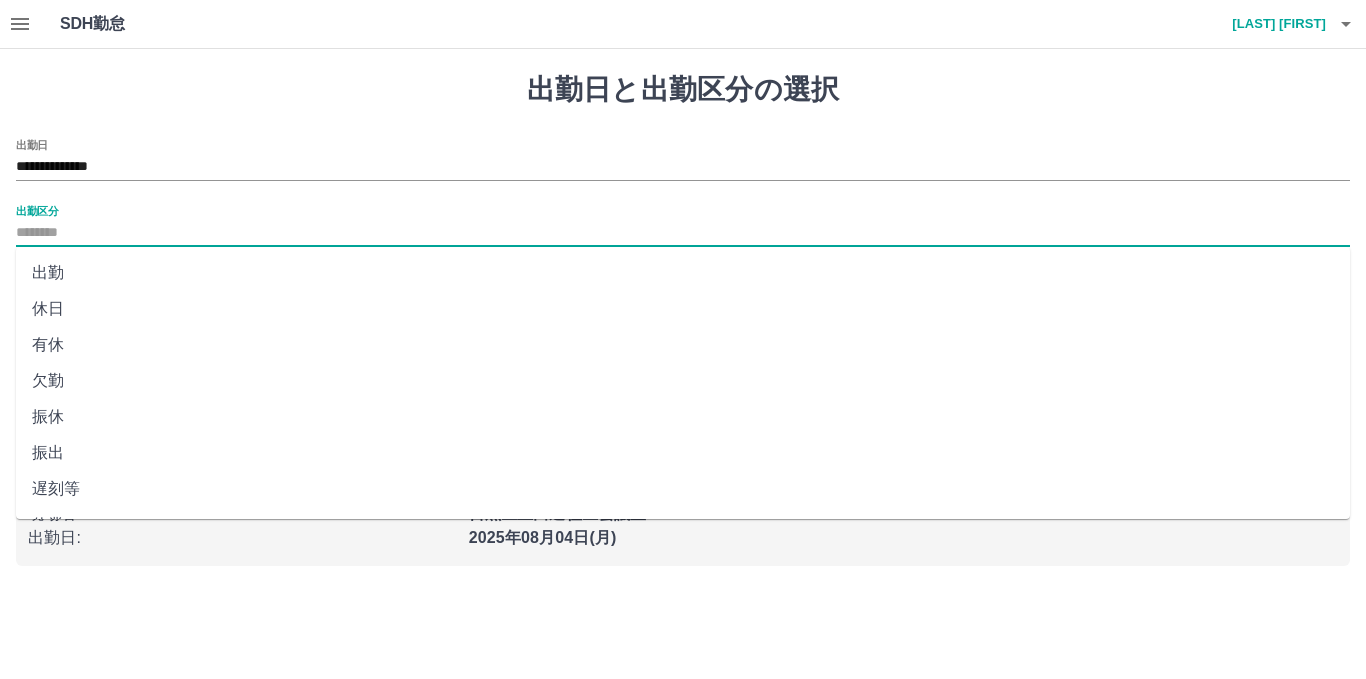 click on "出勤" at bounding box center (683, 273) 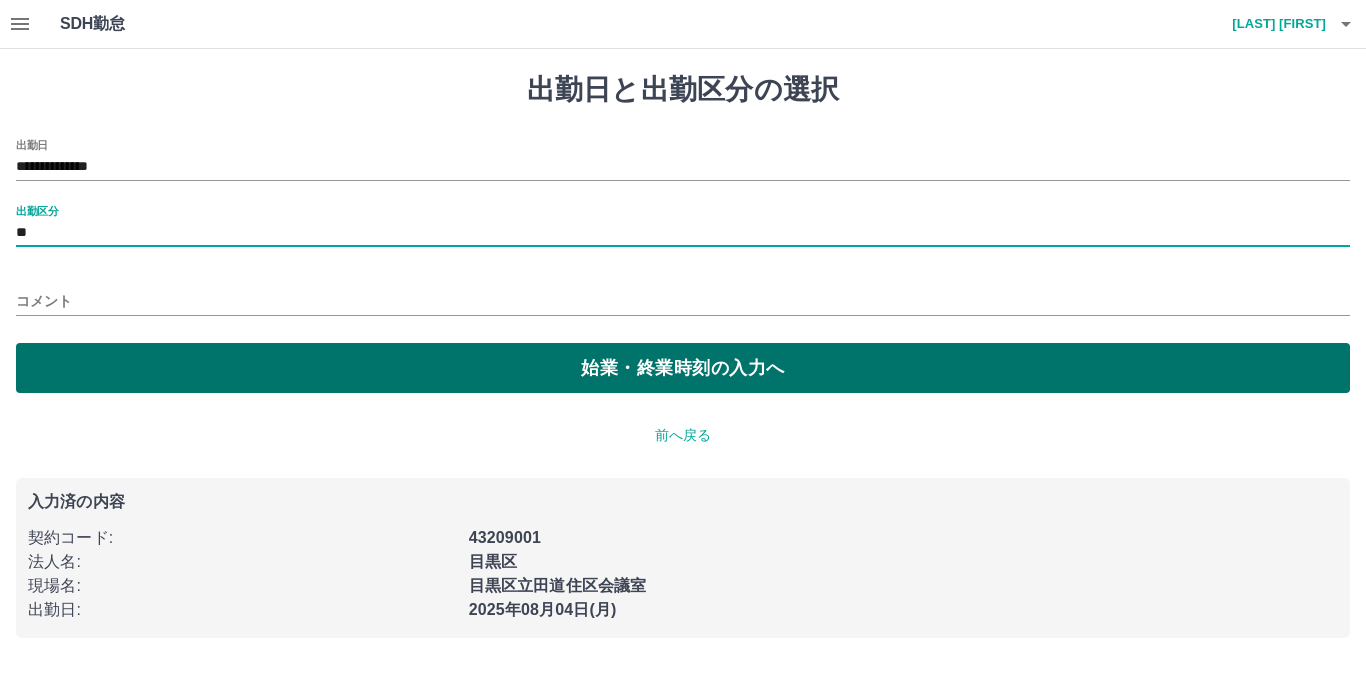 click on "始業・終業時刻の入力へ" at bounding box center (683, 368) 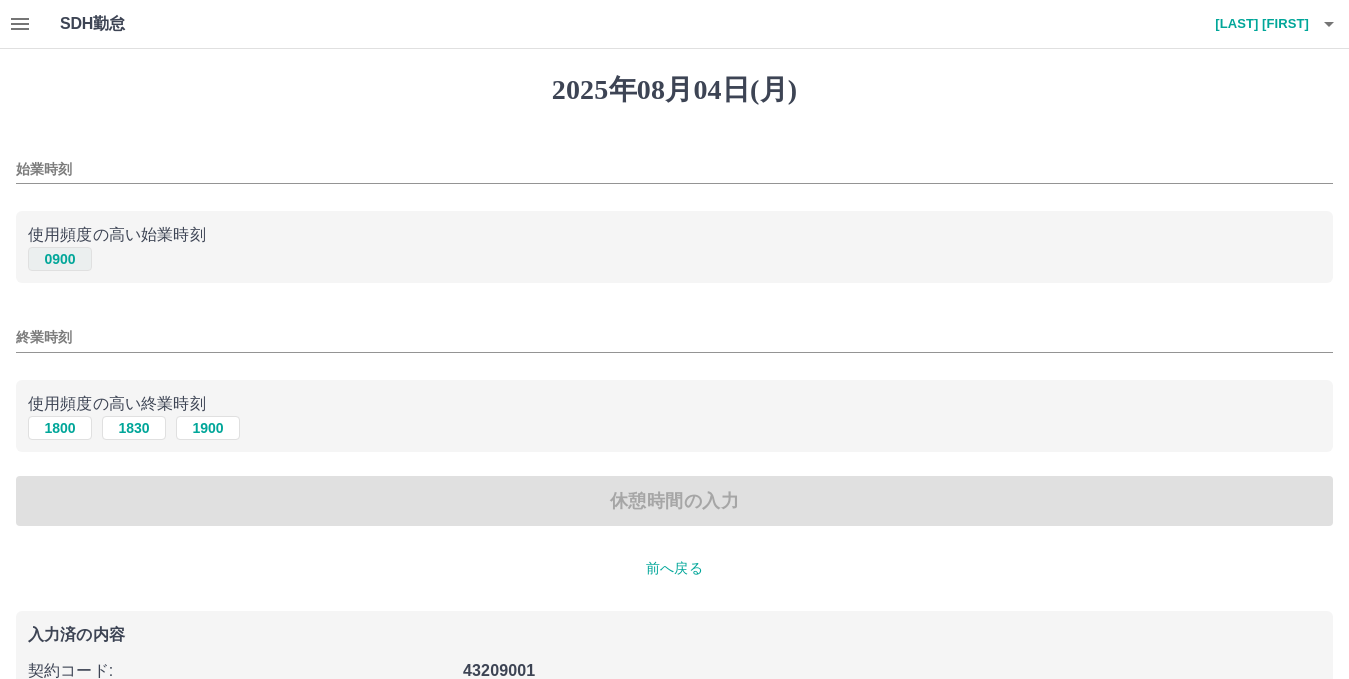 click on "0900" at bounding box center [60, 259] 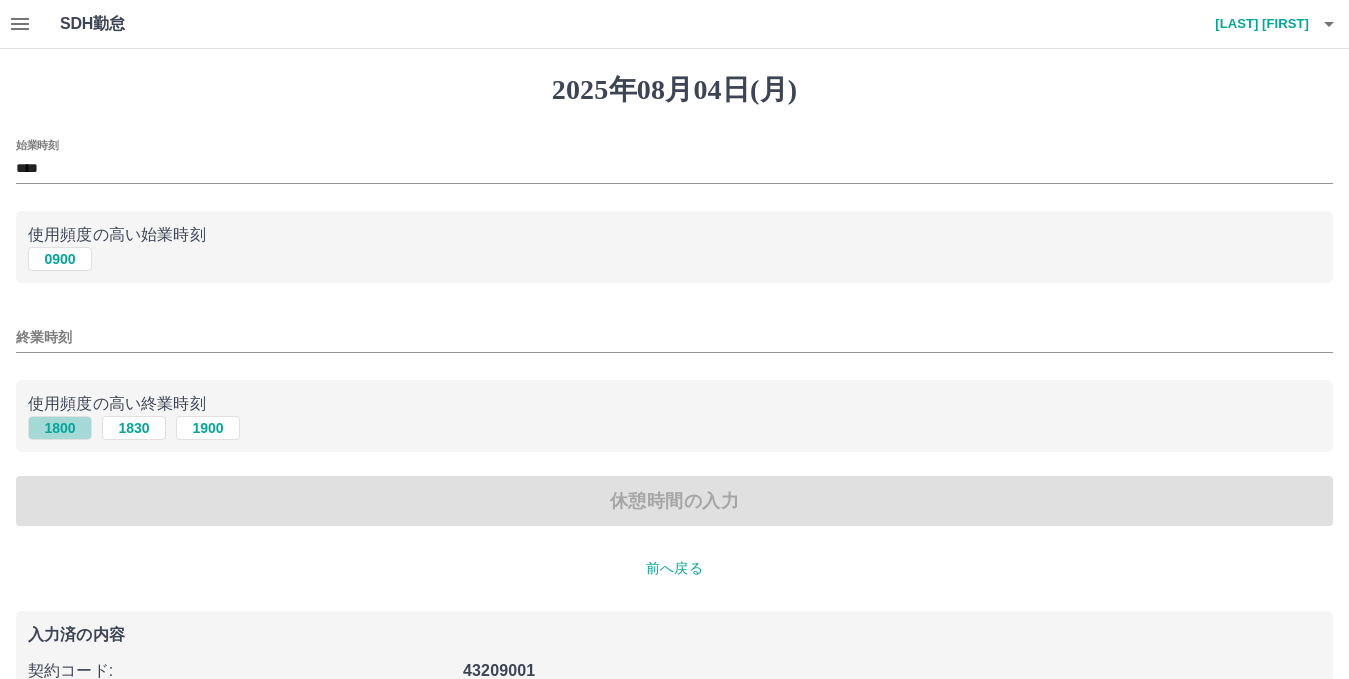 click on "1800" at bounding box center [60, 428] 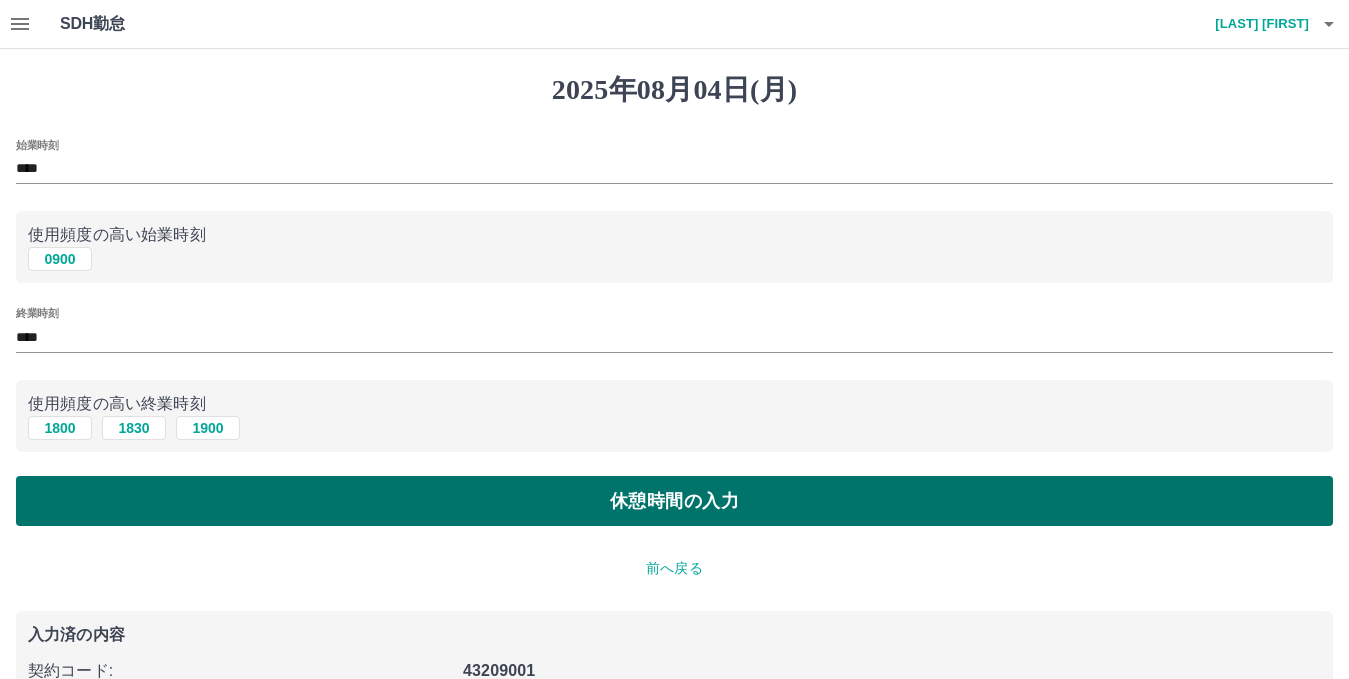 click on "休憩時間の入力" at bounding box center (674, 501) 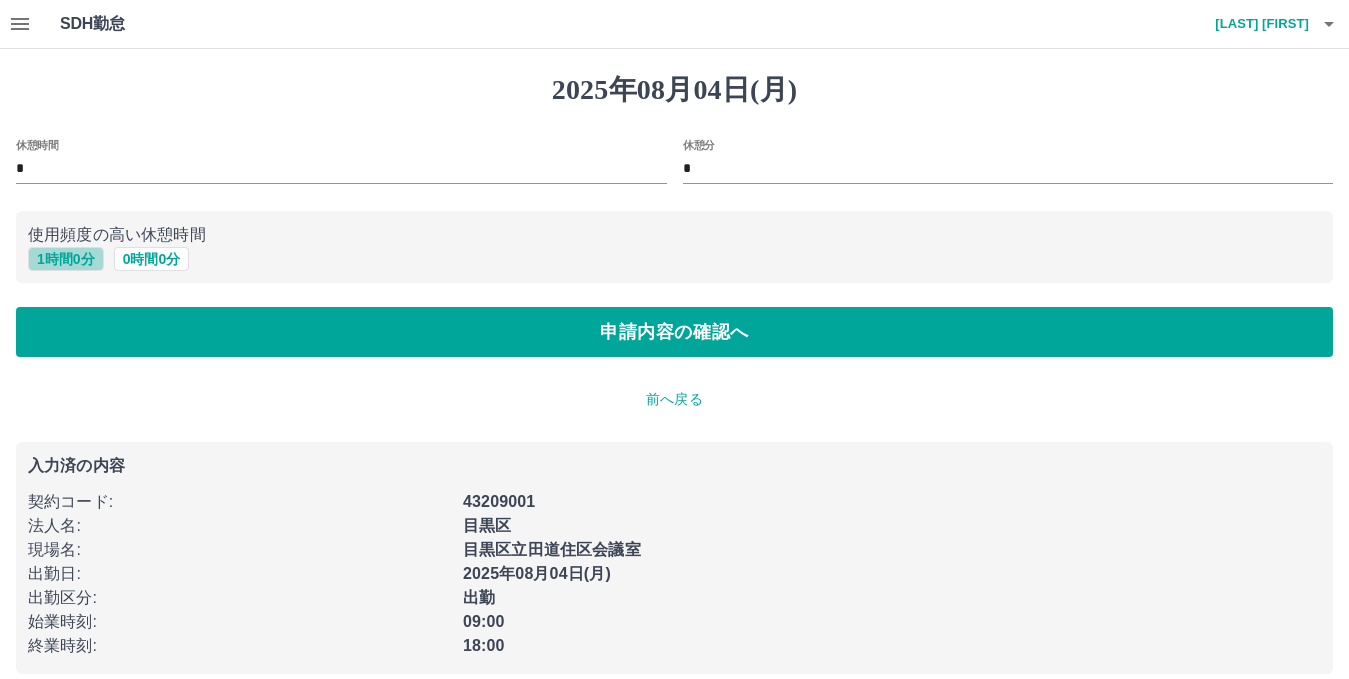 click on "1 時間 0 分" at bounding box center (66, 259) 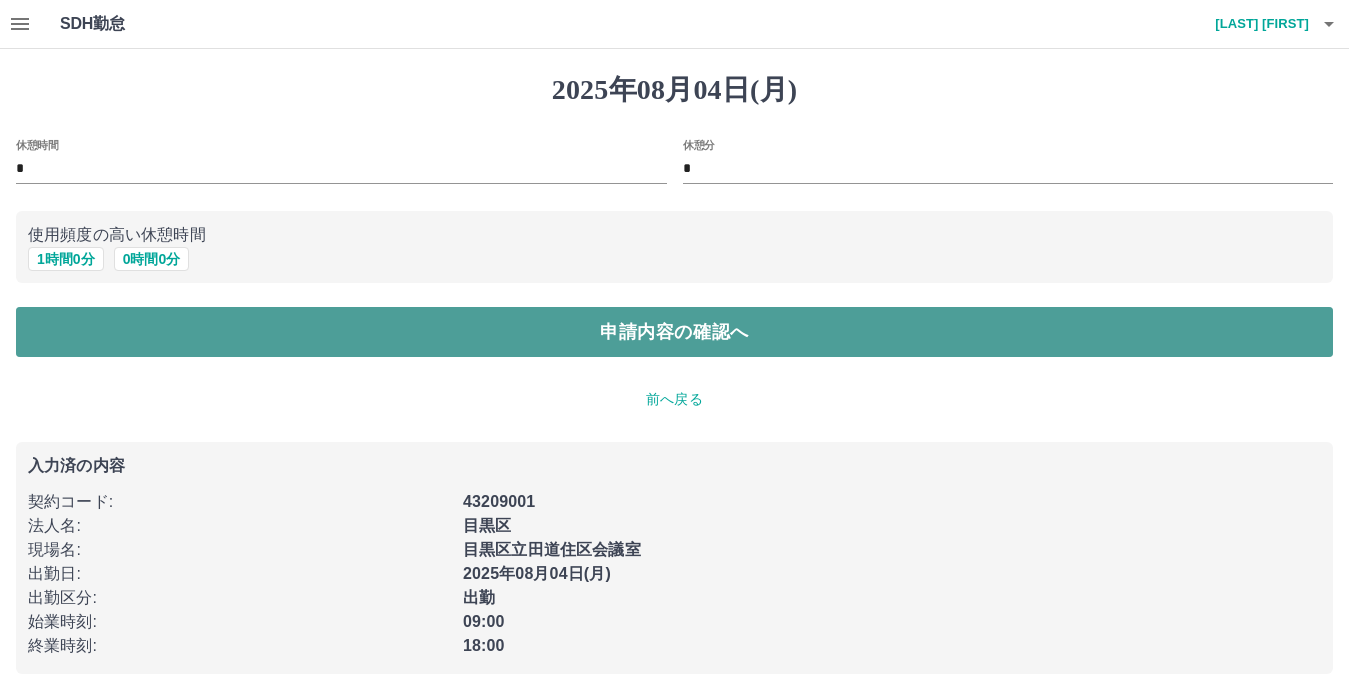 click on "申請内容の確認へ" at bounding box center [674, 332] 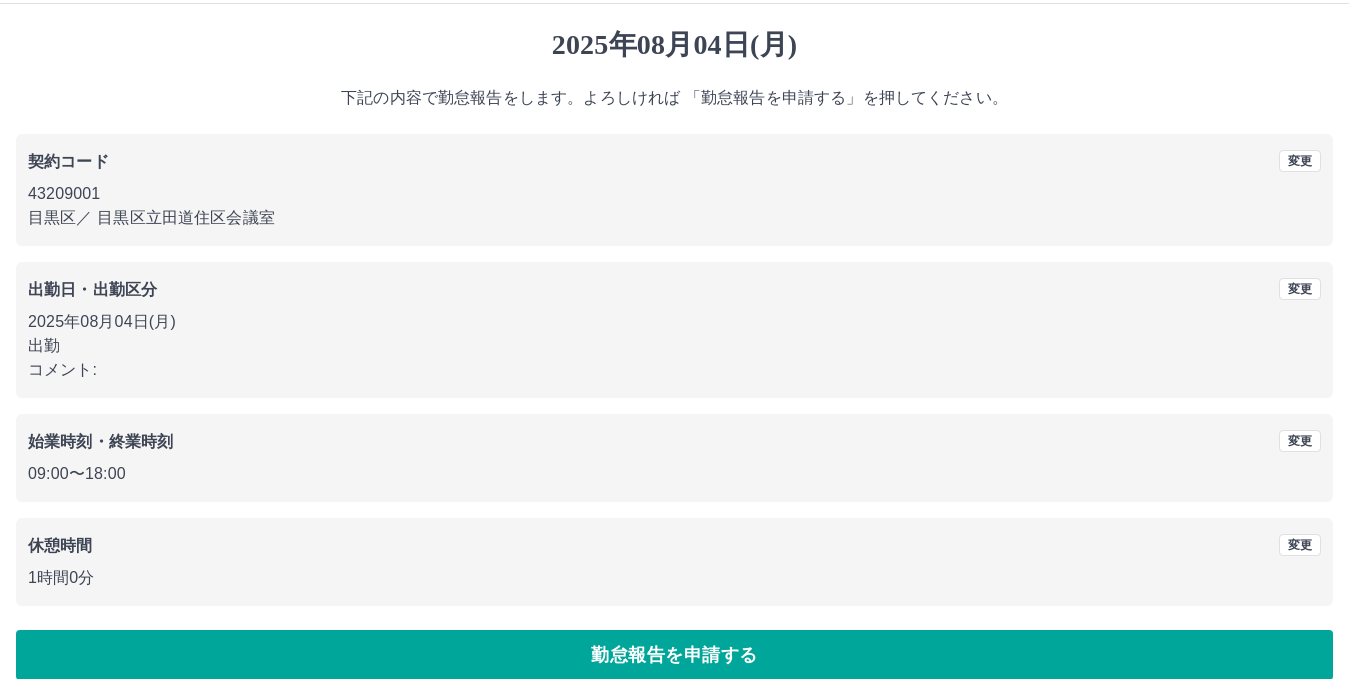 scroll, scrollTop: 70, scrollLeft: 0, axis: vertical 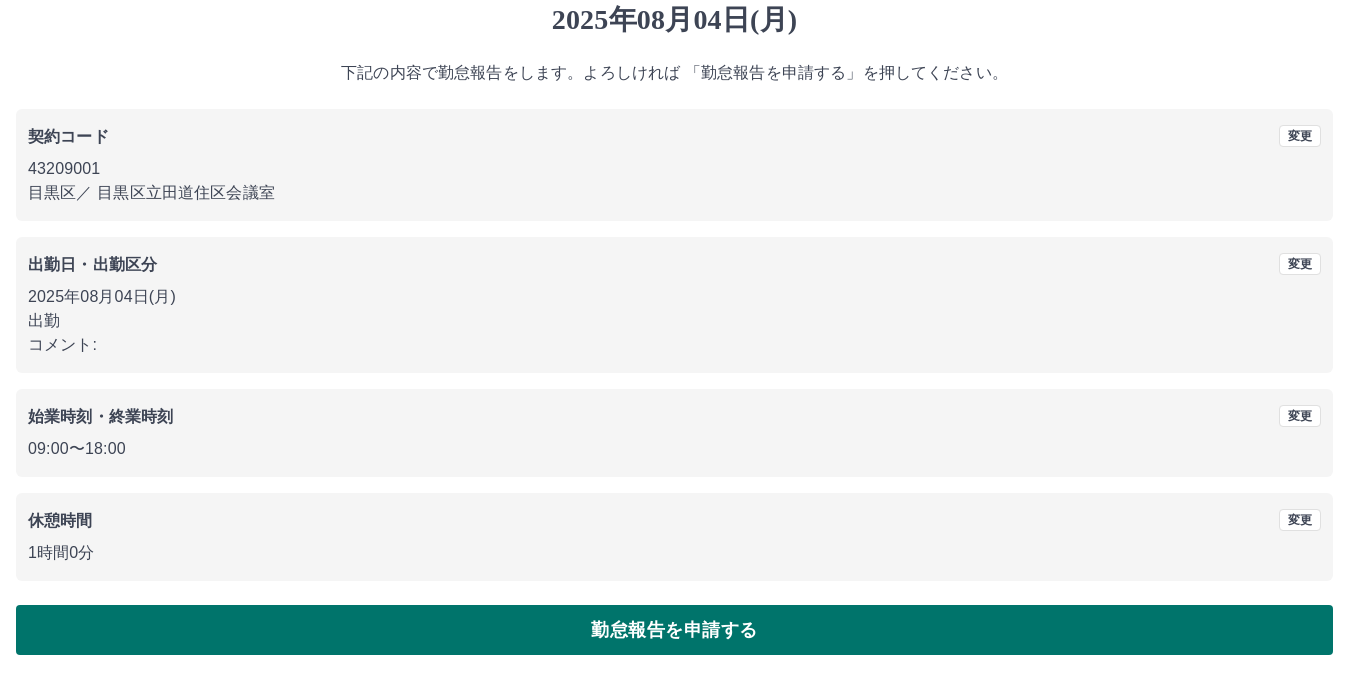 click on "勤怠報告を申請する" at bounding box center (674, 630) 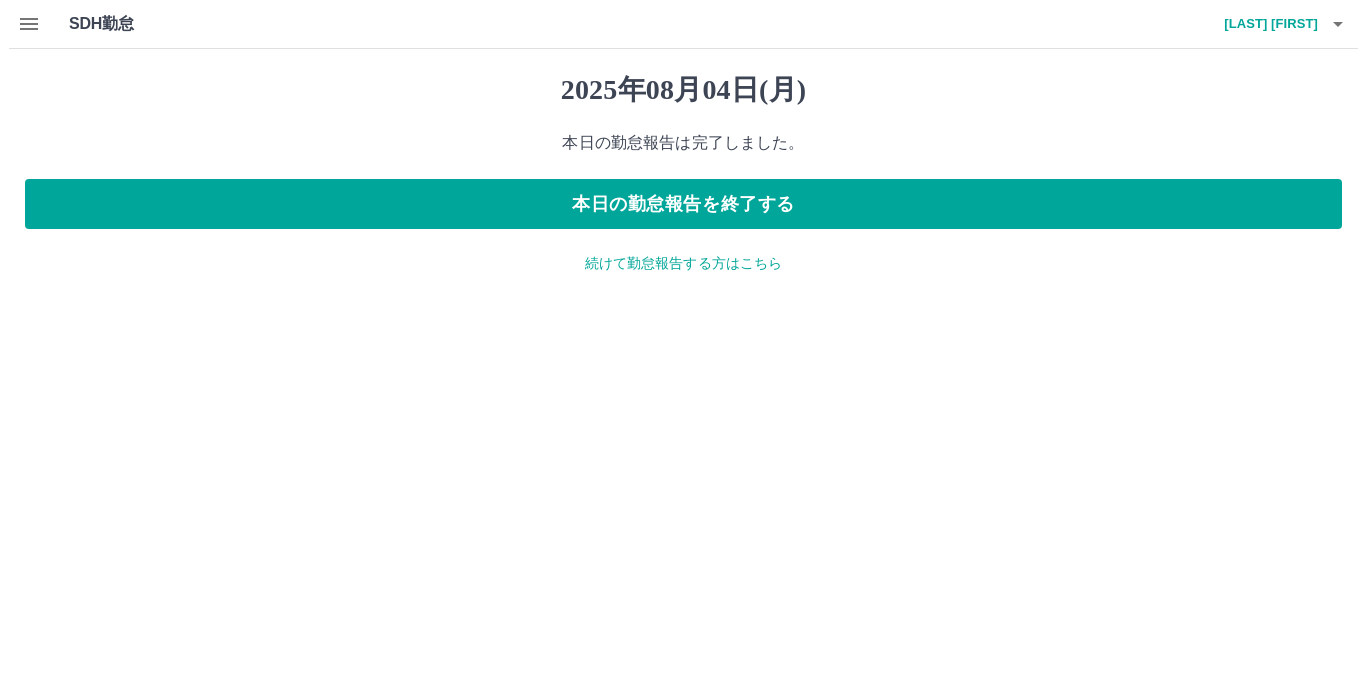 scroll, scrollTop: 0, scrollLeft: 0, axis: both 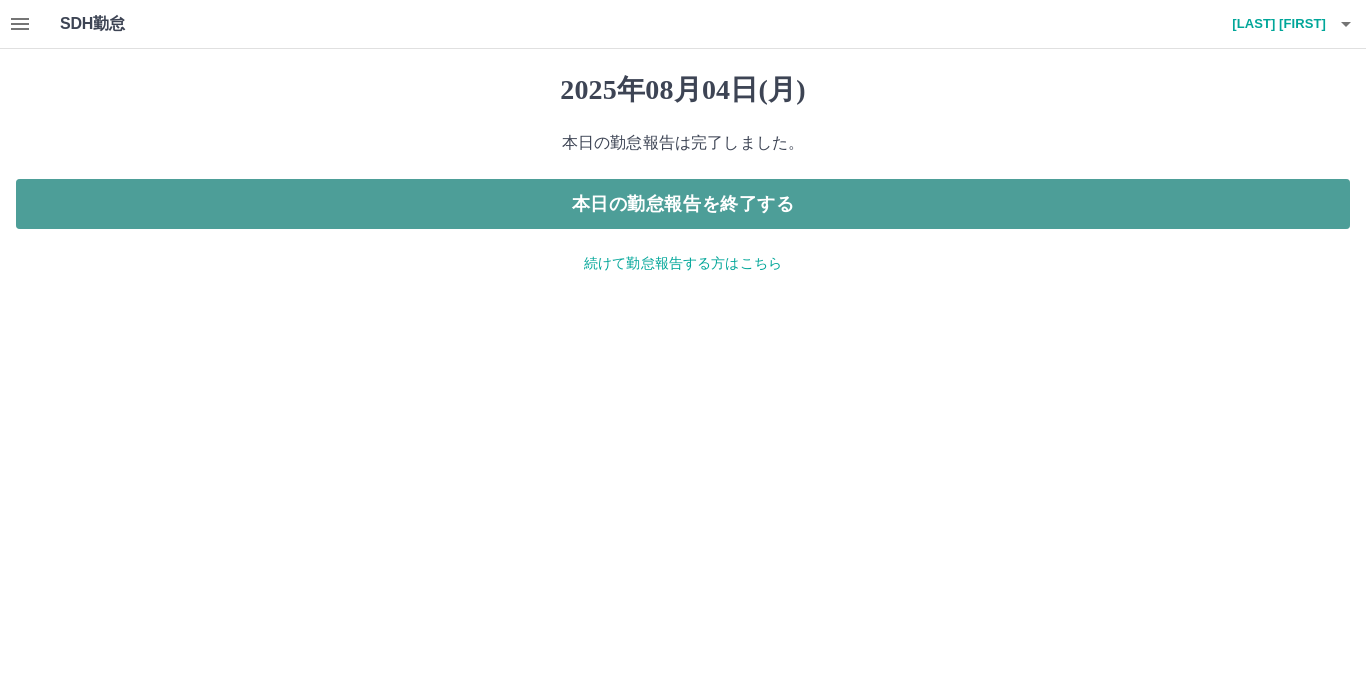 click on "本日の勤怠報告を終了する" at bounding box center (683, 204) 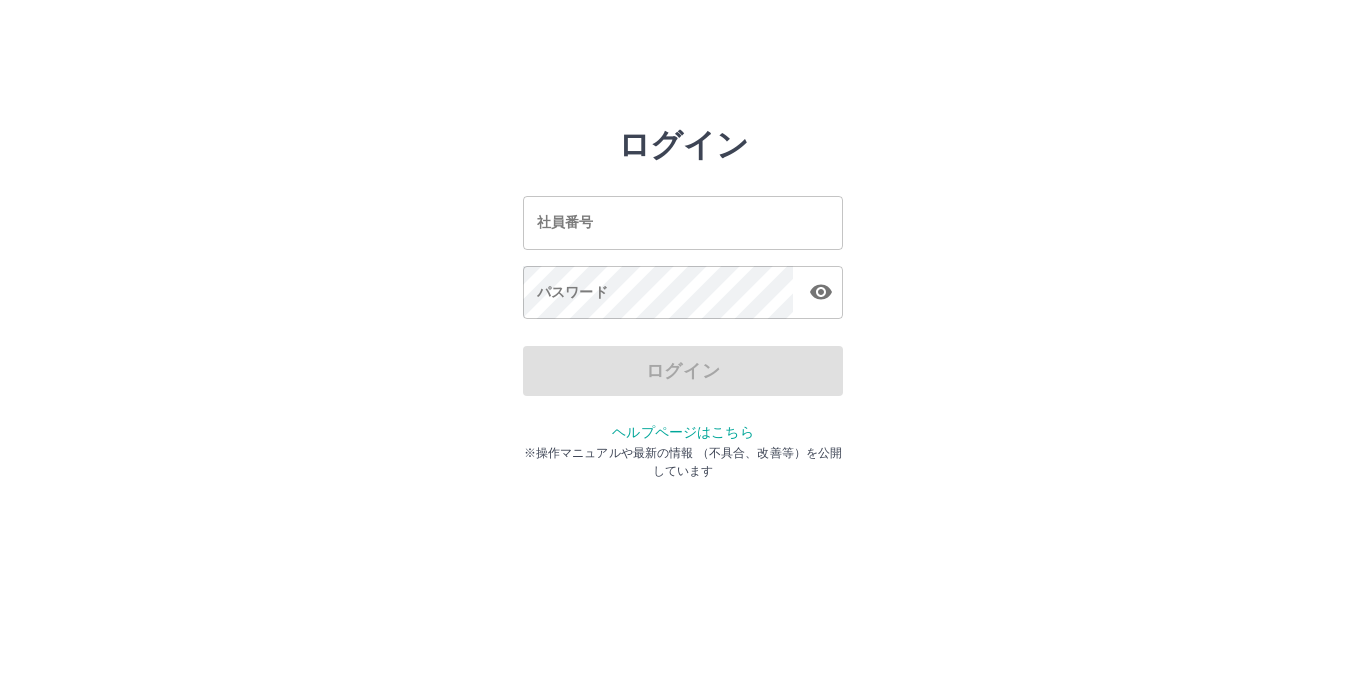 scroll, scrollTop: 0, scrollLeft: 0, axis: both 